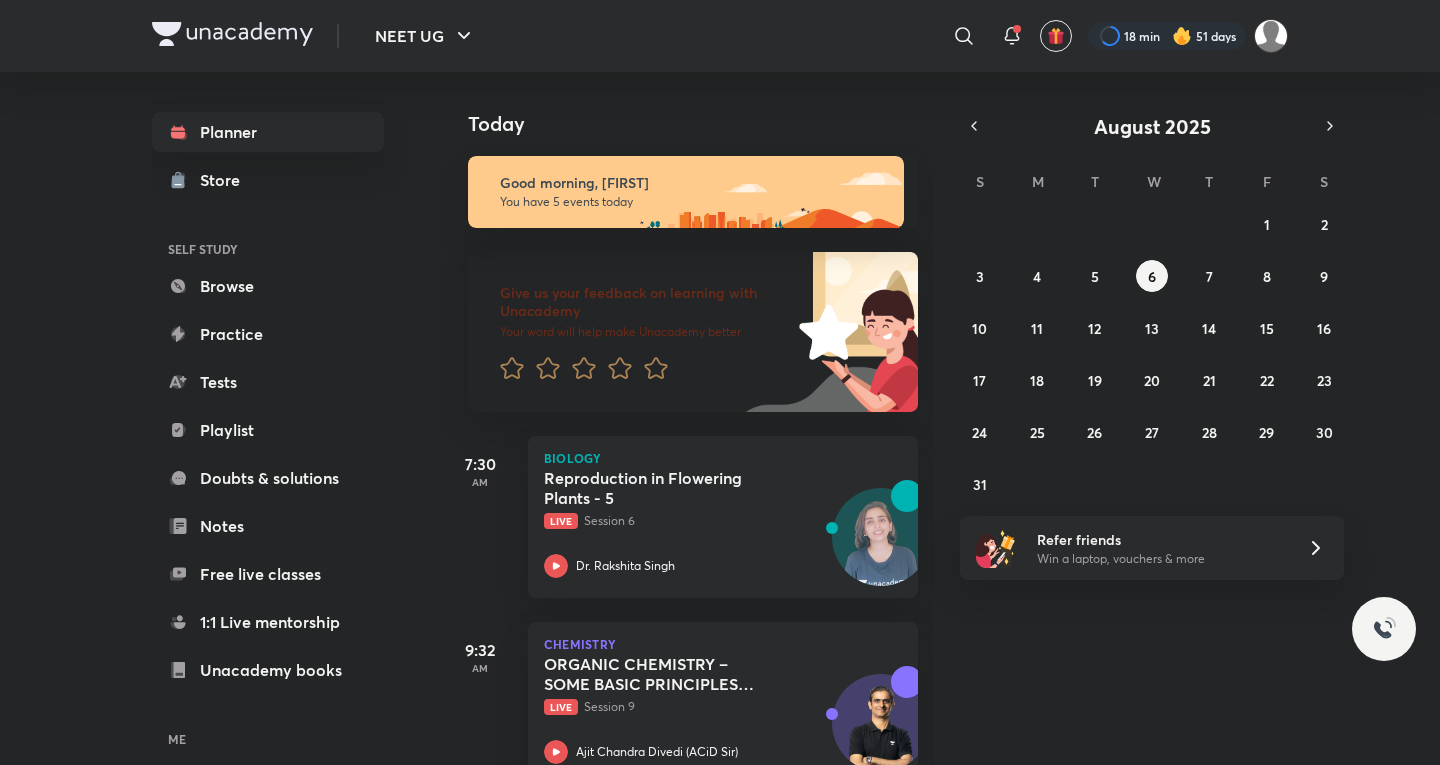 scroll, scrollTop: 0, scrollLeft: 0, axis: both 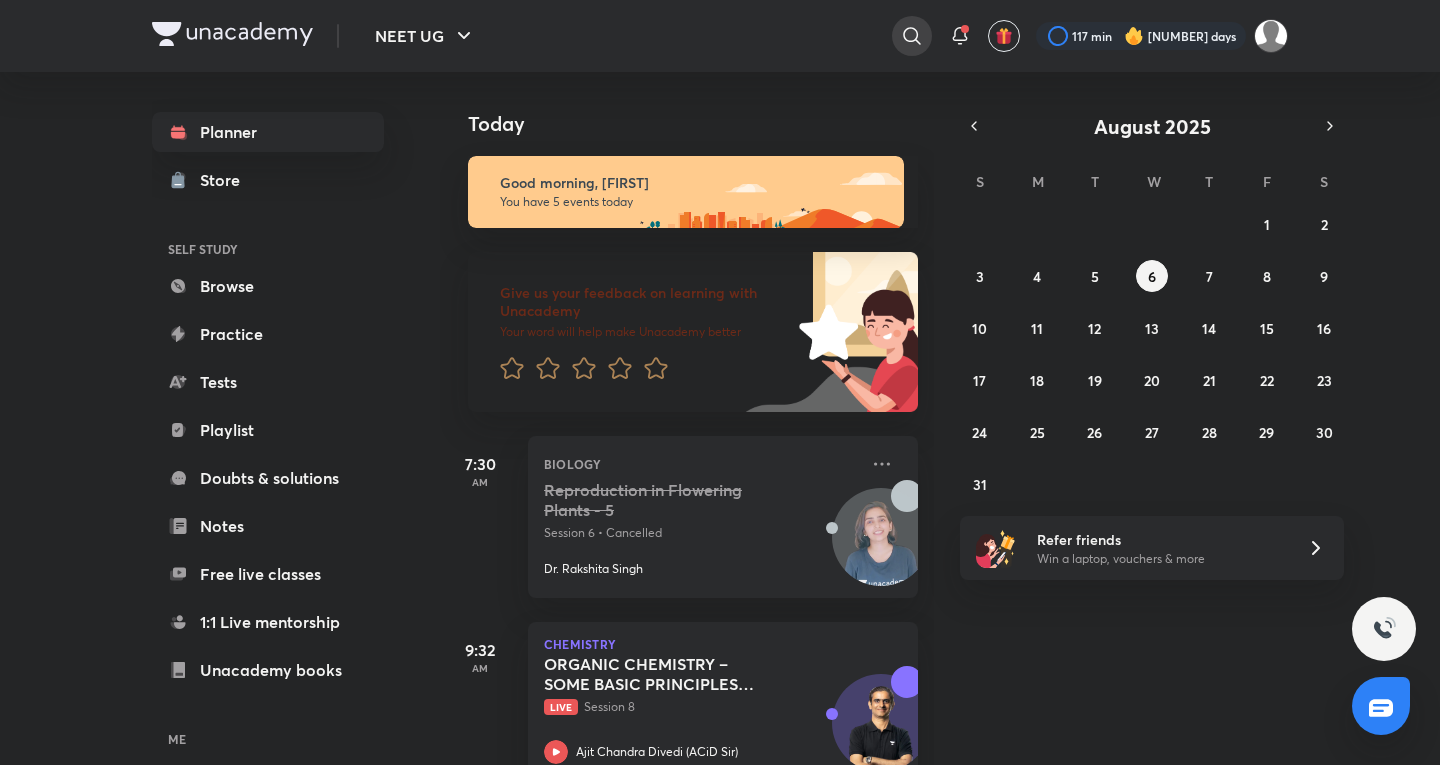 click 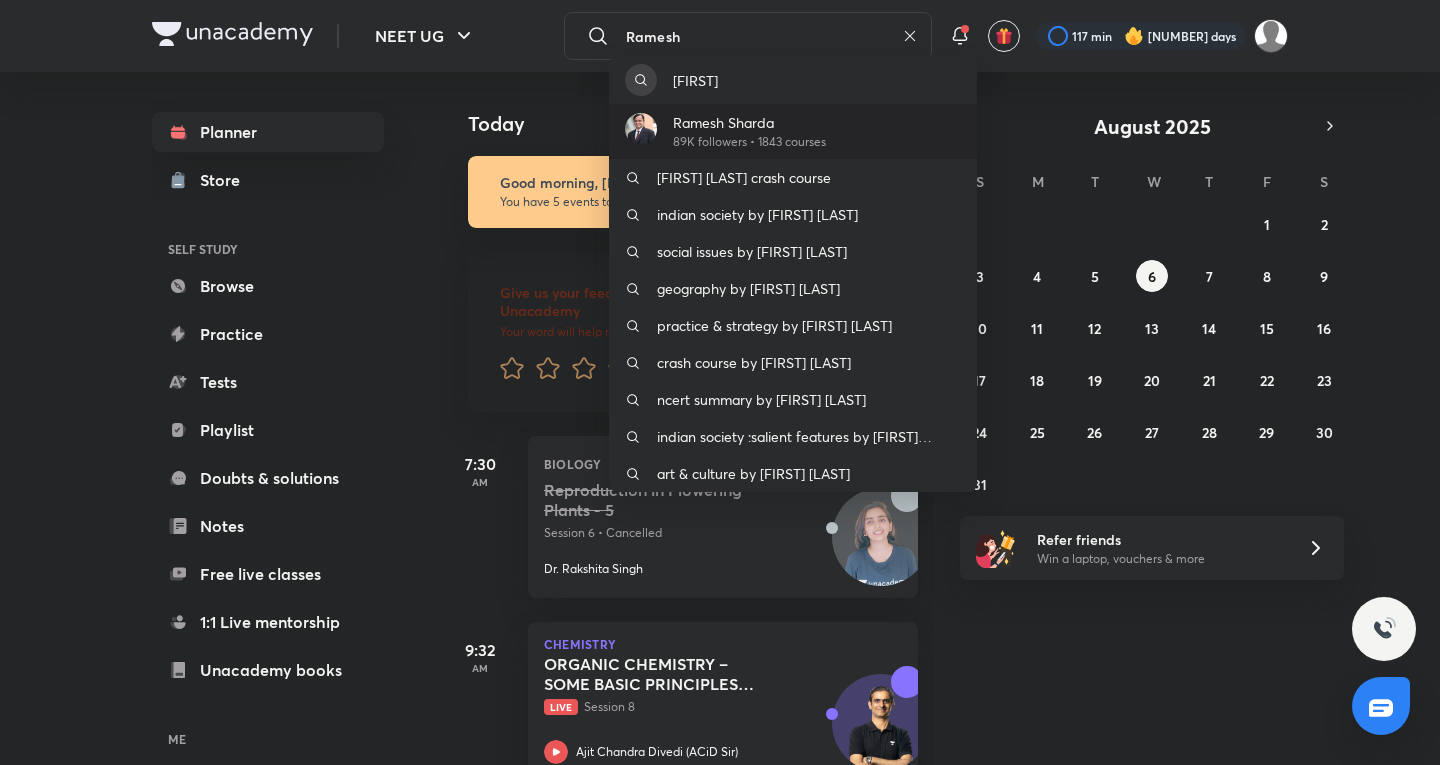 type on "Ramesh" 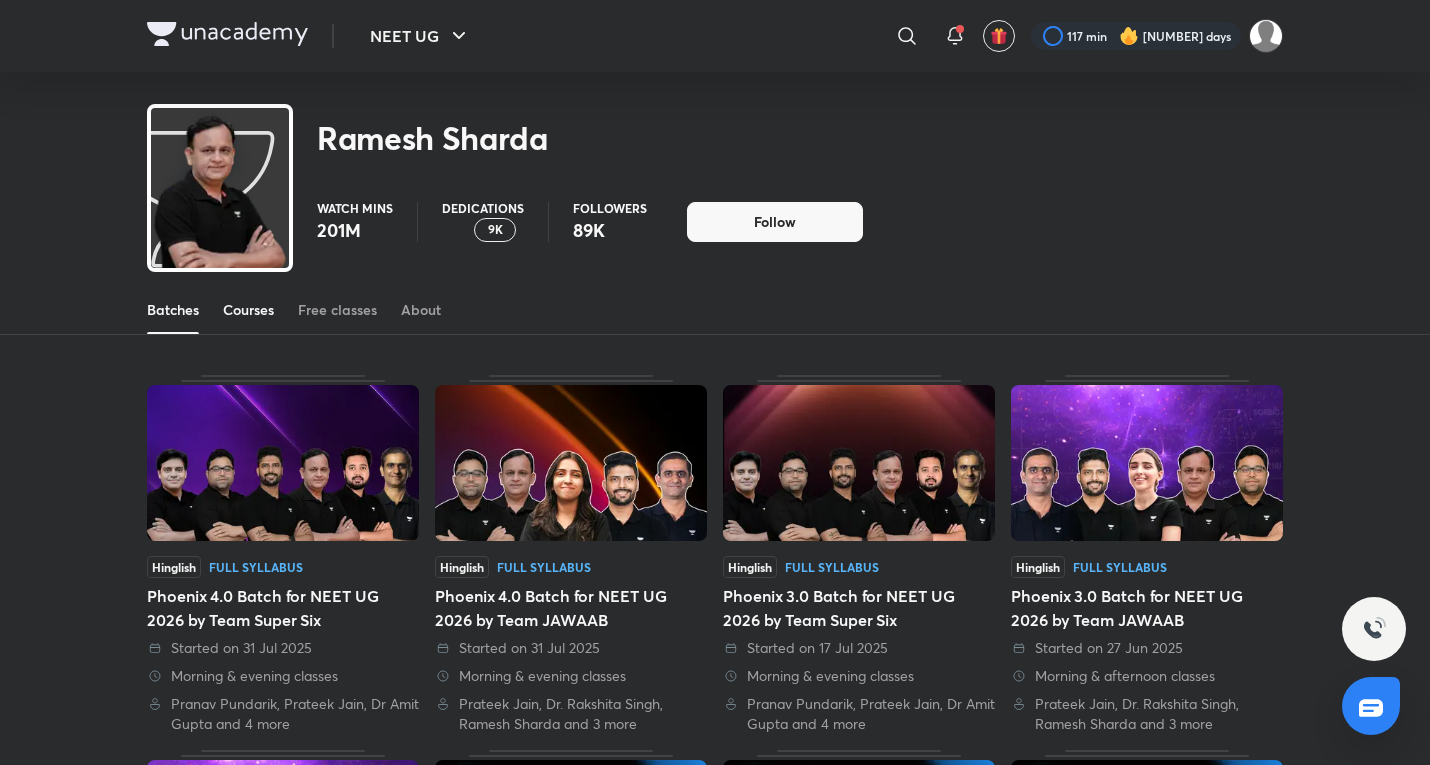 click on "Hinglish Full Syllabus Phoenix 4.0 Batch for NEET UG 2026 by Team Super Six   Started on 31 Jul 2025   Morning & evening classes   [FIRST] [LAST], [FIRST] [LAST], [FIRST] [LAST] and 4 more Hinglish Full Syllabus Phoenix 4.0 Batch for NEET UG 2026 by Team JAWAAB   Started on 31 Jul 2025   Morning & evening classes   [FIRST] [LAST], [FIRST] [LAST], [FIRST] [LAST] and 3 more Hinglish Full Syllabus Phoenix 3.0 Batch for NEET UG 2026 by Team Super Six   Started on 17 Jul 2025   Morning & evening classes   [FIRST] [LAST], [FIRST] [LAST], [FIRST] [LAST] and 4 more Hinglish Full Syllabus Phoenix 3.0 Batch for NEET UG 2026 by Team JAWAAB   Started on 27 Jun 2025   Morning & afternoon classes   [FIRST] [LAST], [FIRST] [LAST], [FIRST] [LAST] and 3 more Hinglish Full Syllabus Phoenix 2.O Batch for NEET UG by Team JAWAAB   Started on 21 May 2025   Morning & evening classes   [FIRST] [LAST], [FIRST] [LAST], [FIRST] [LAST] and 5 more Hinglish Full Syllabus Nimbus Batch for NEET 2027 by Team Super Six   Started on 25 Apr 2025" at bounding box center [715, 964] 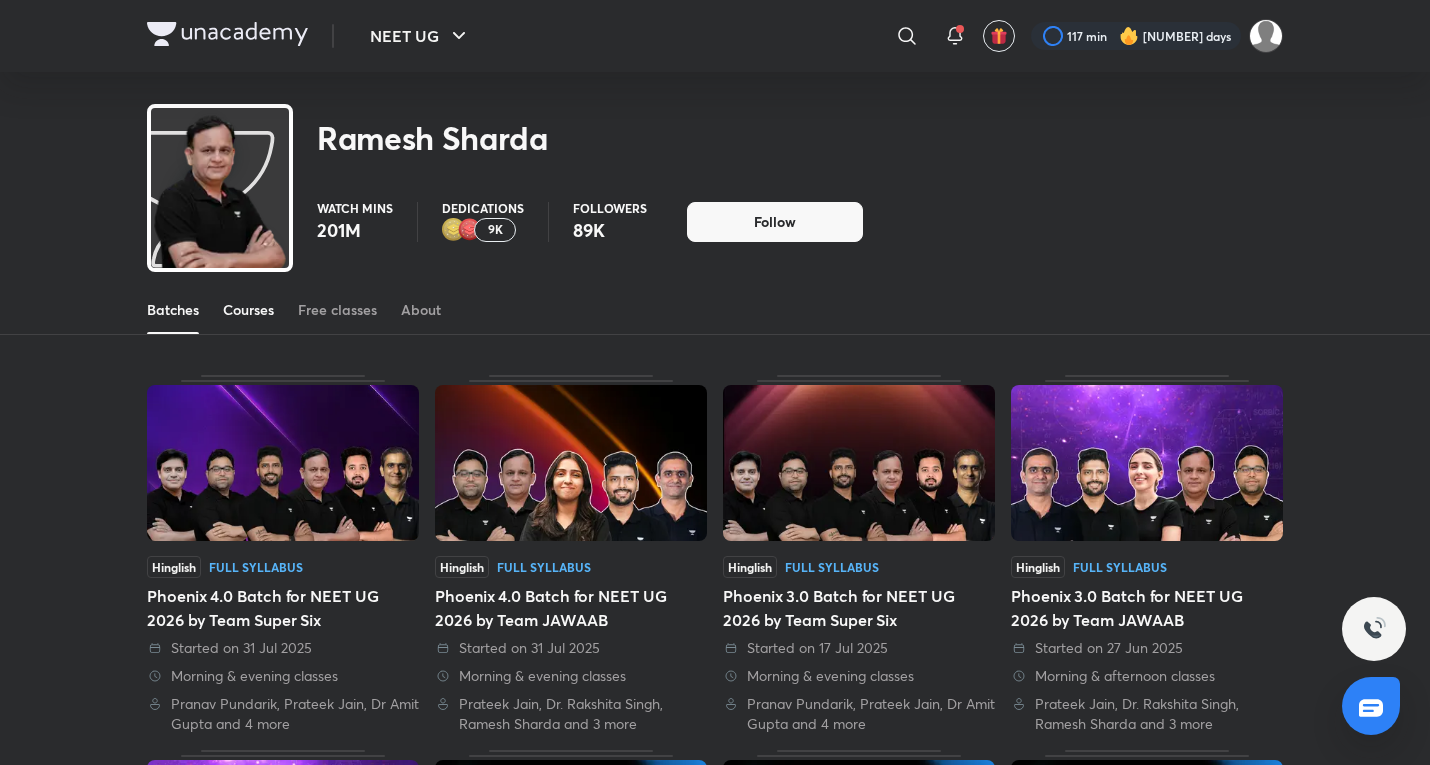click on "Courses" at bounding box center (248, 310) 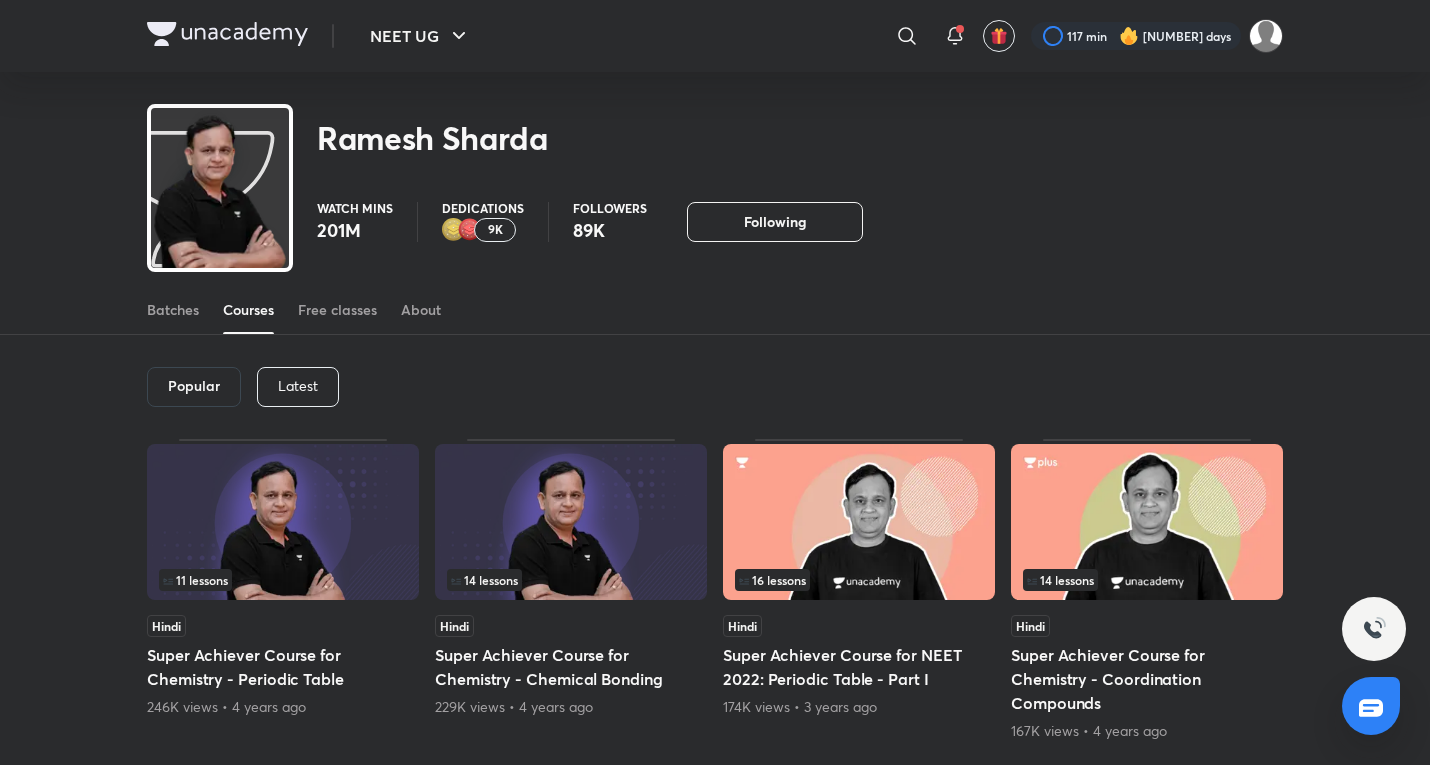 click on "Latest" at bounding box center (298, 387) 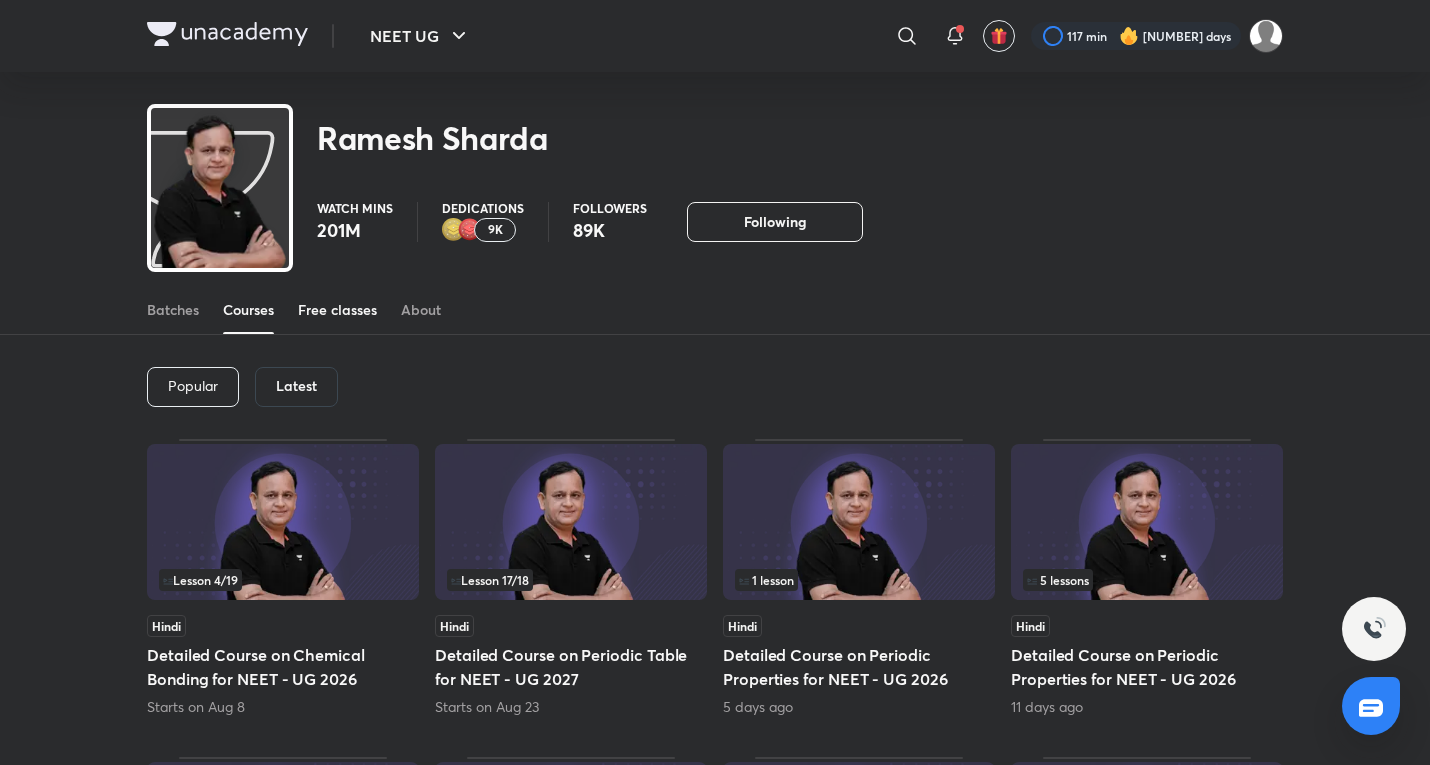 click on "Free classes" at bounding box center (337, 310) 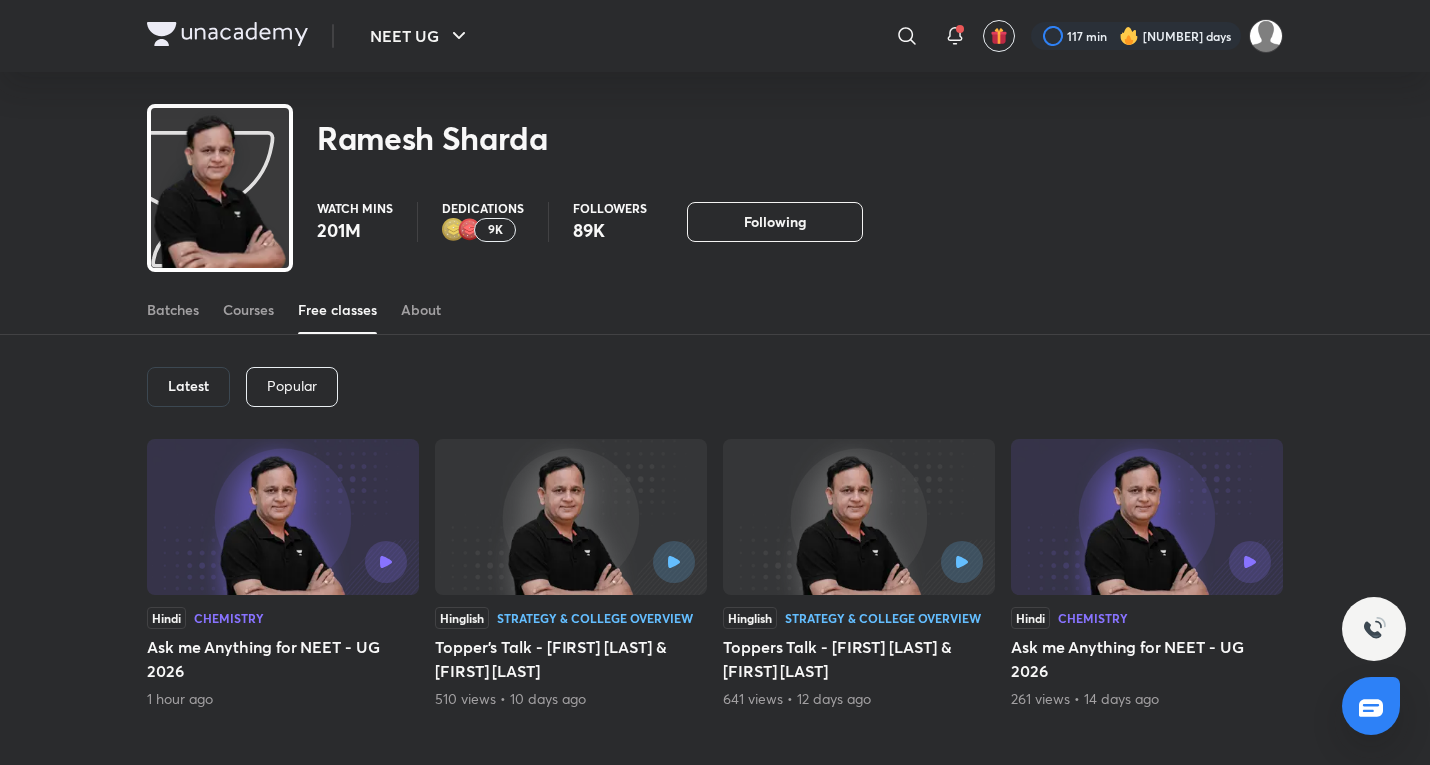 click at bounding box center [283, 517] 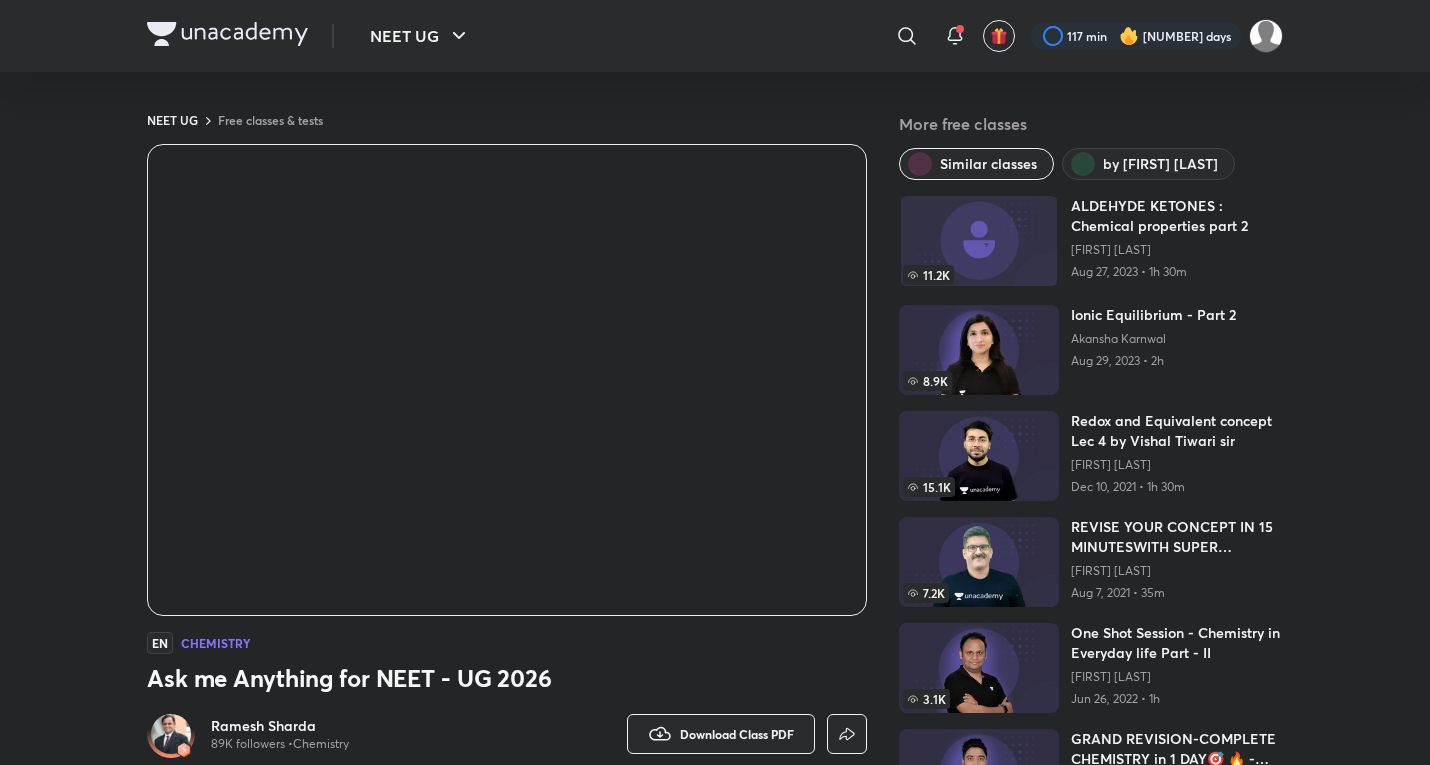 click at bounding box center [507, 380] 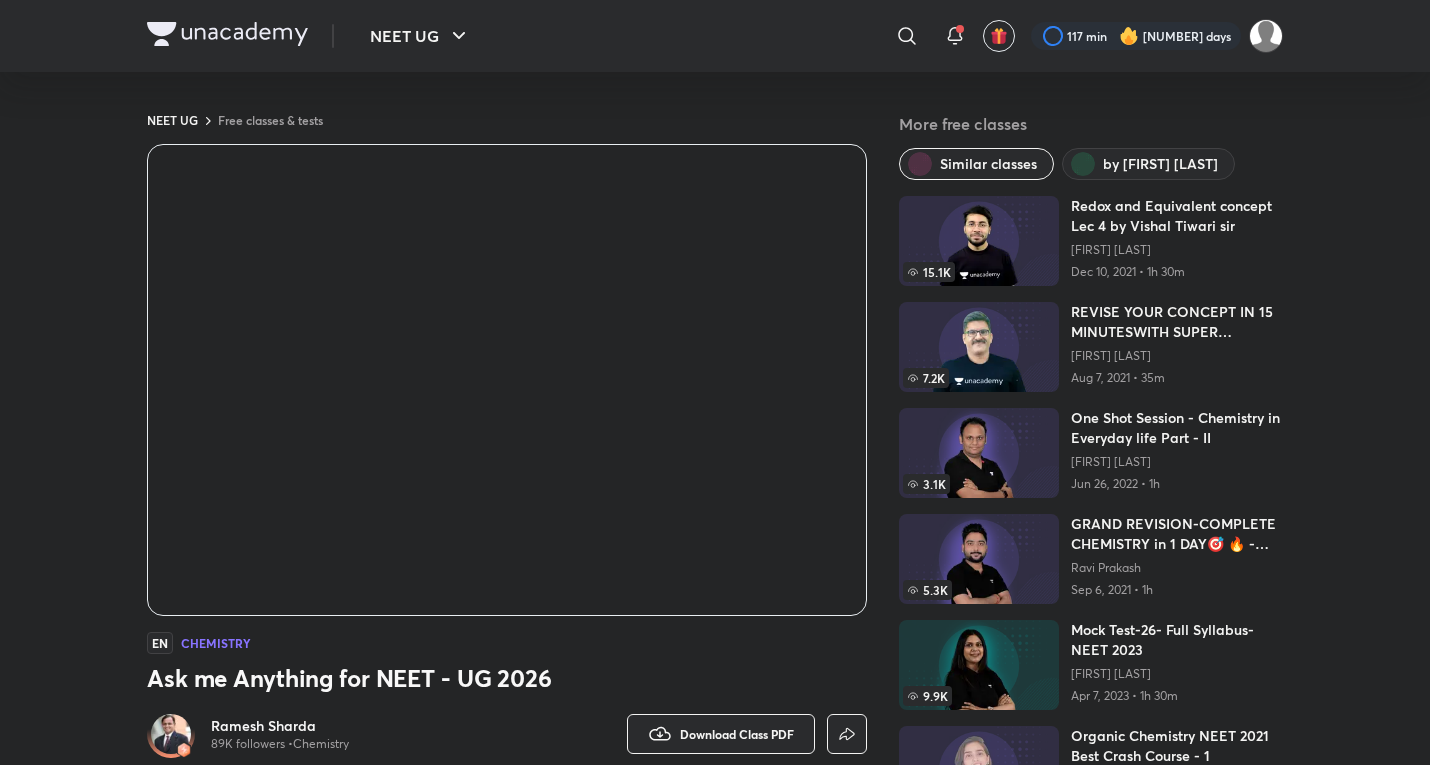 scroll, scrollTop: 0, scrollLeft: 0, axis: both 